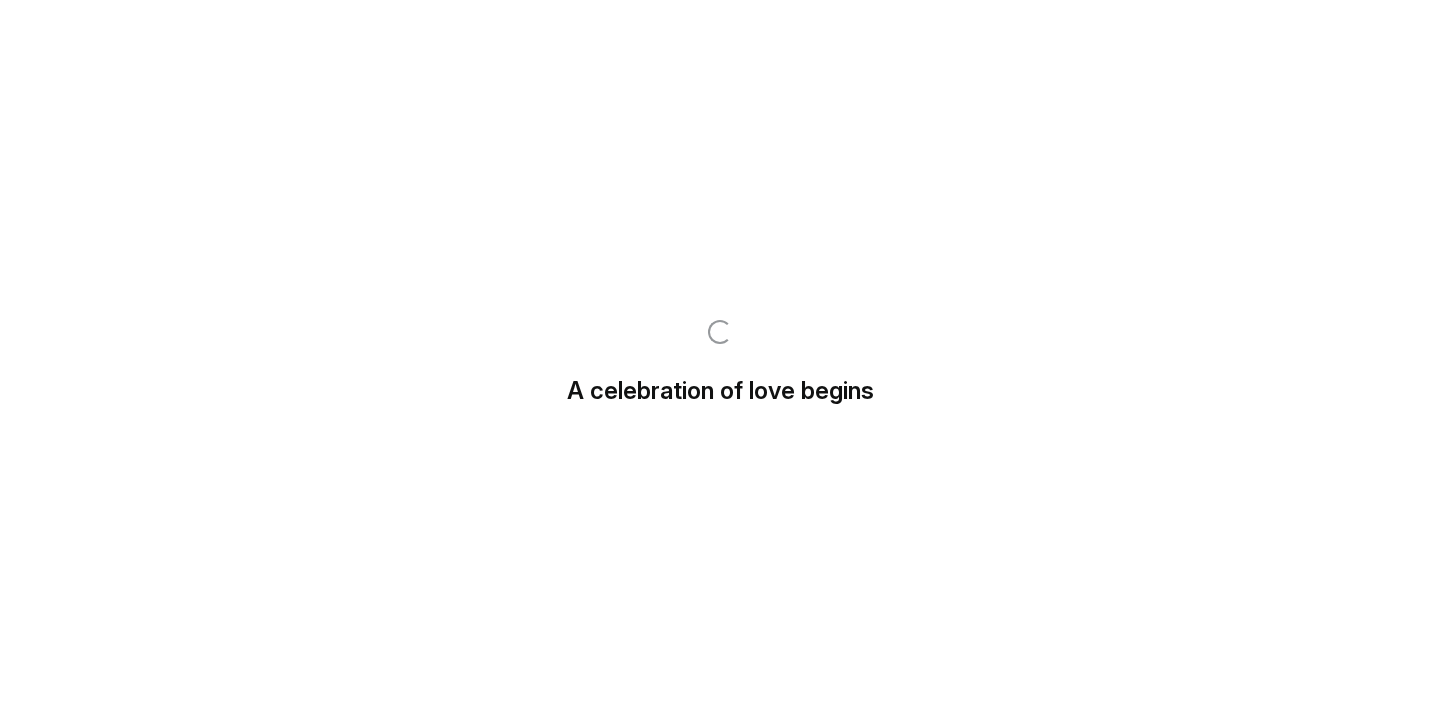 scroll, scrollTop: 0, scrollLeft: 0, axis: both 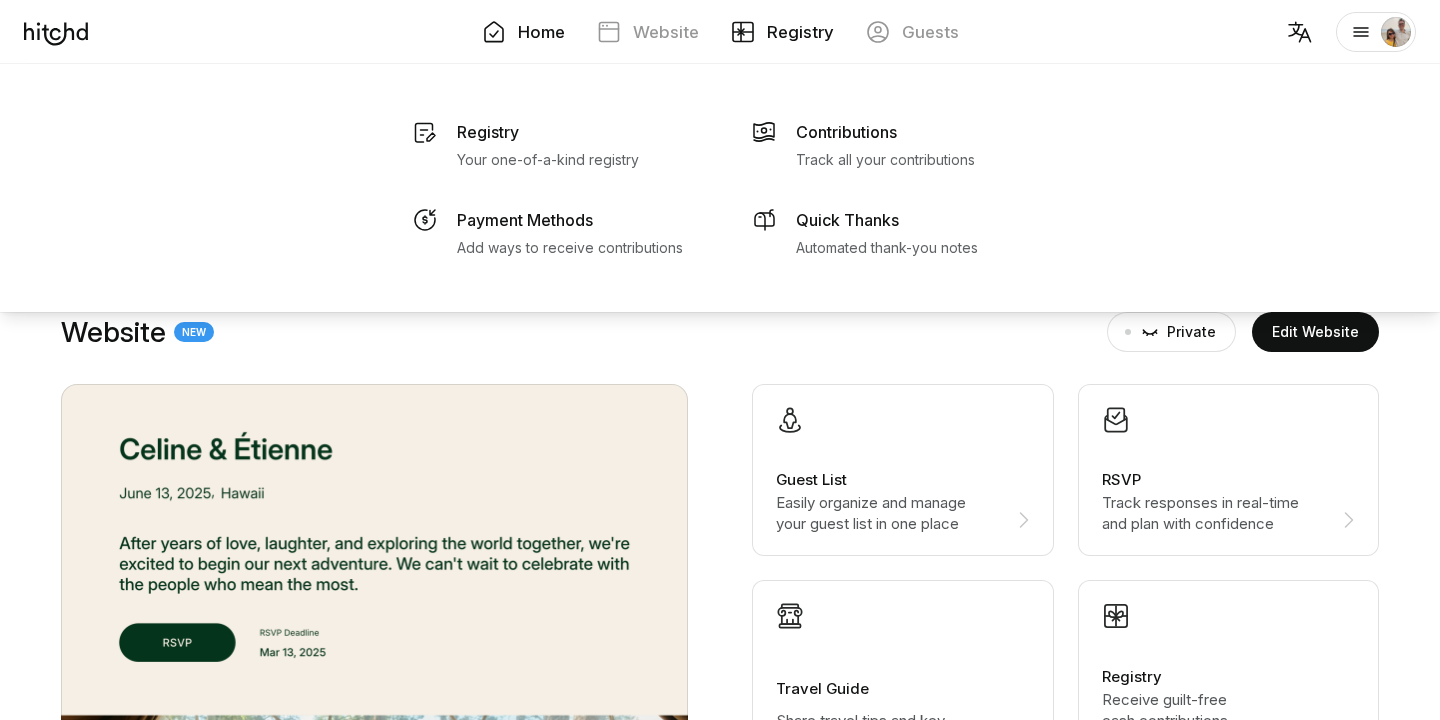 click on "Registry" at bounding box center [800, 32] 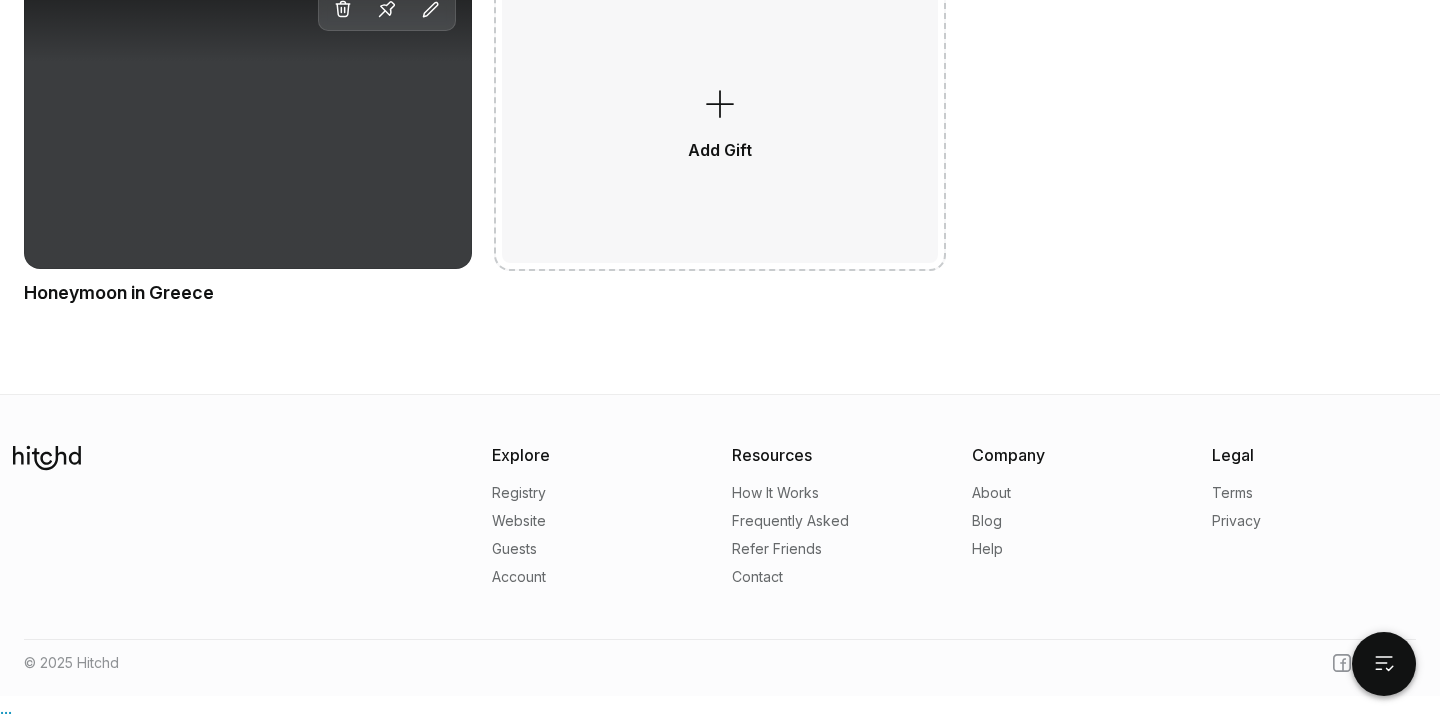 scroll, scrollTop: 1239, scrollLeft: 0, axis: vertical 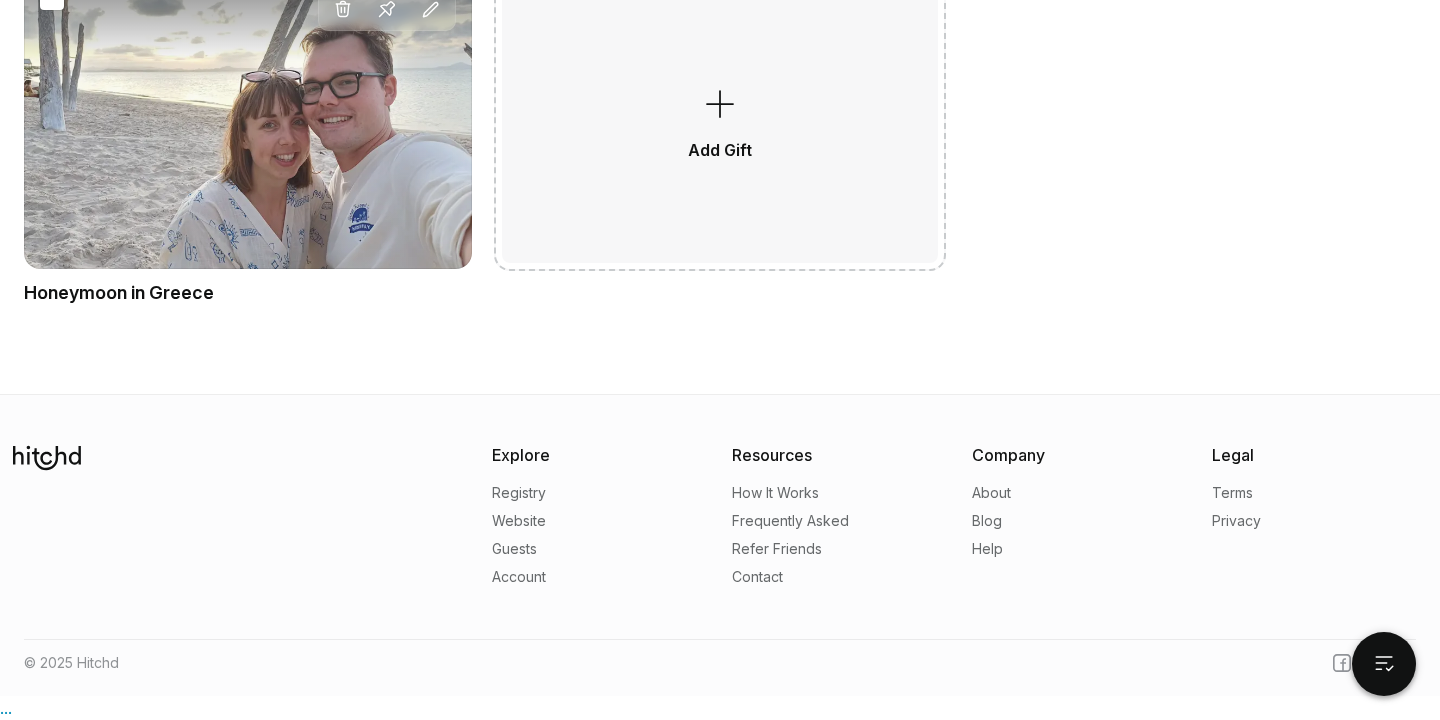 click on "Delete
Pin
Edit" at bounding box center (248, 119) 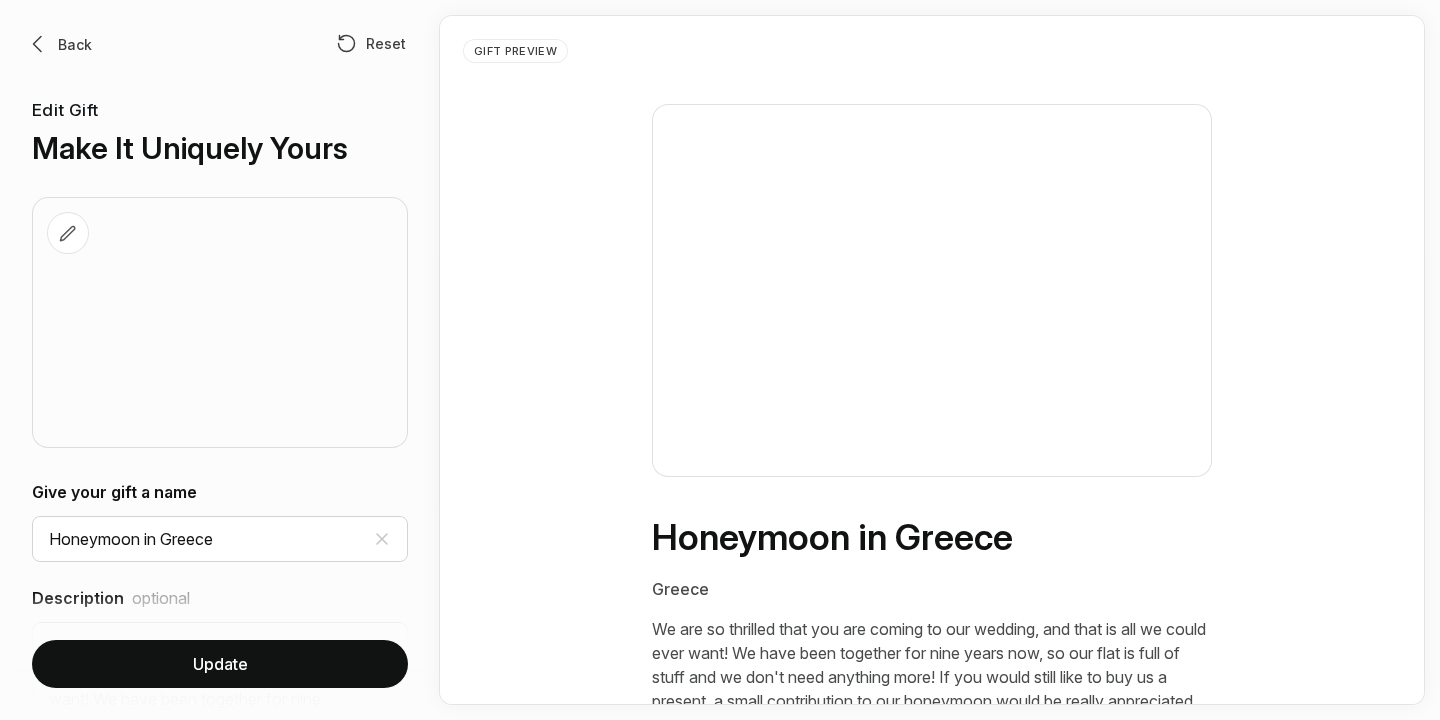 scroll, scrollTop: 0, scrollLeft: 0, axis: both 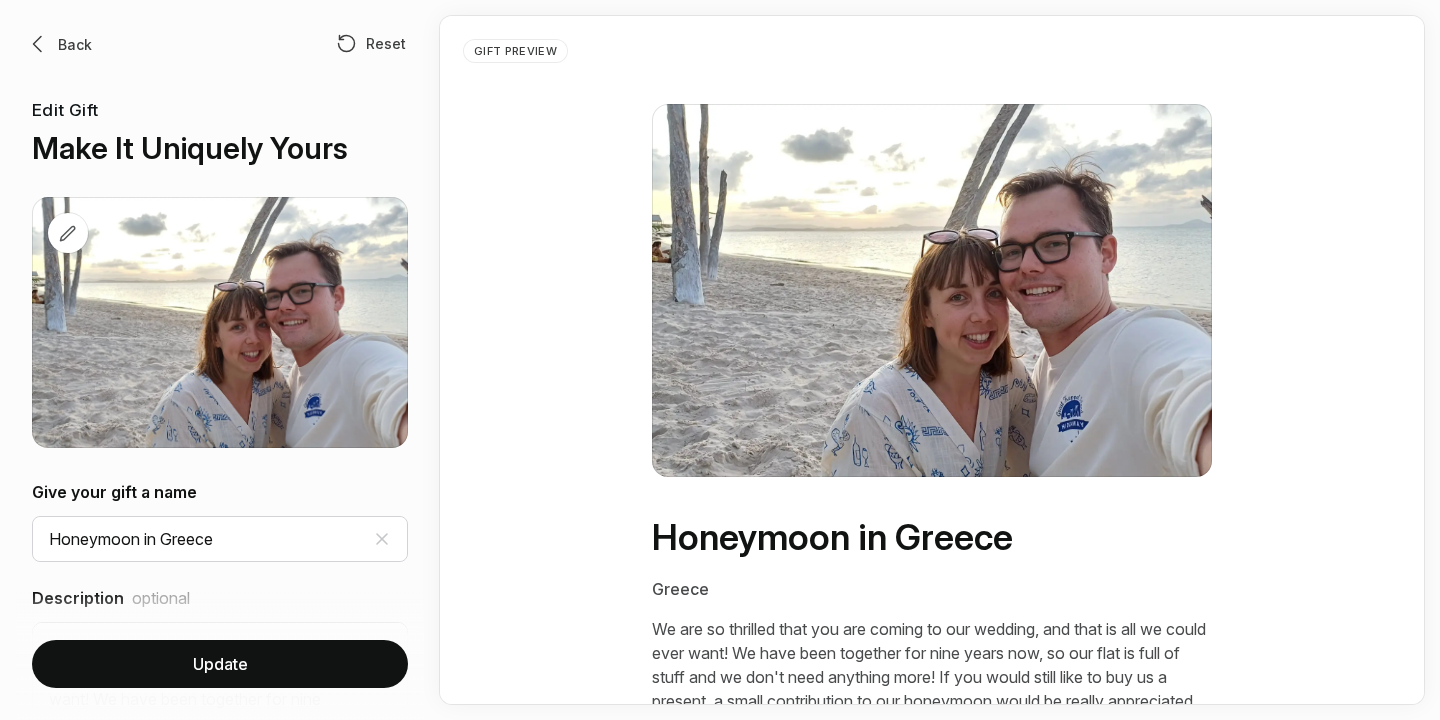 click on "Back" at bounding box center [75, 44] 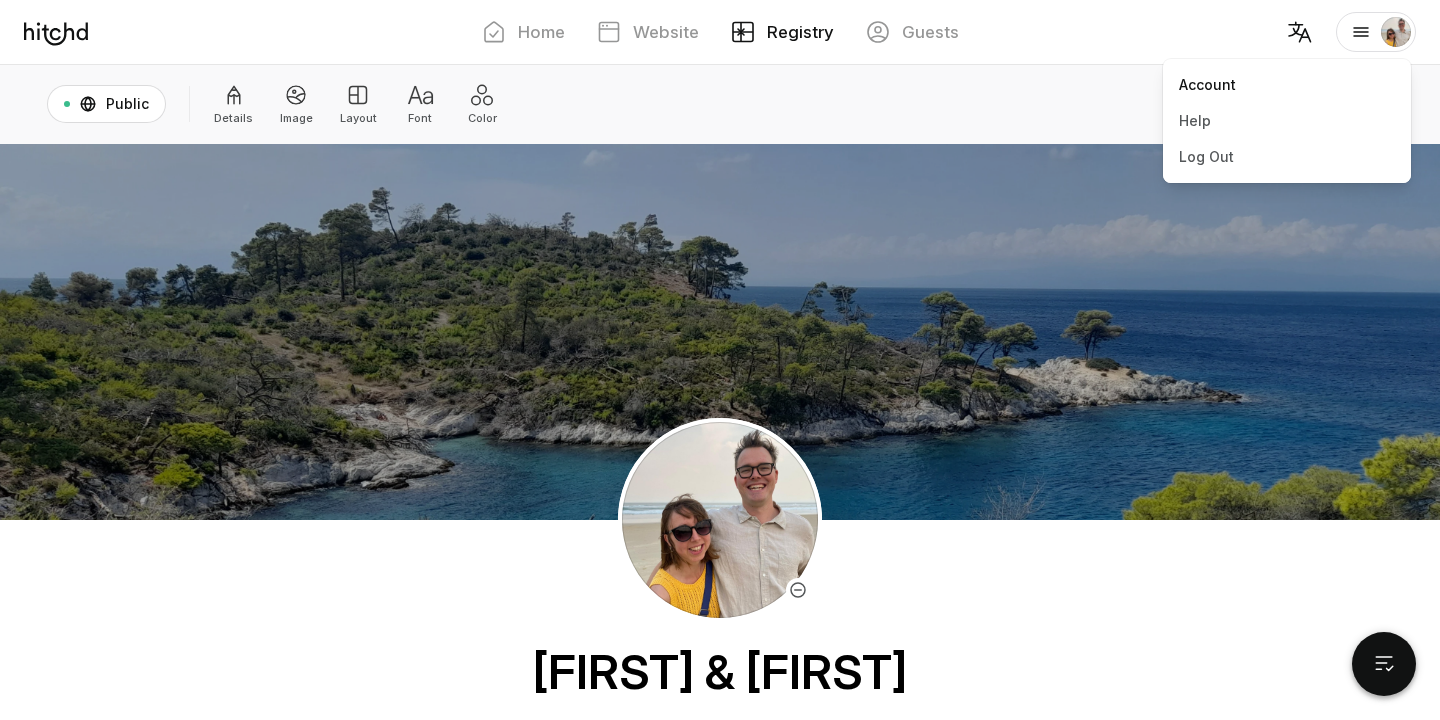 click on "Account" at bounding box center (1287, 85) 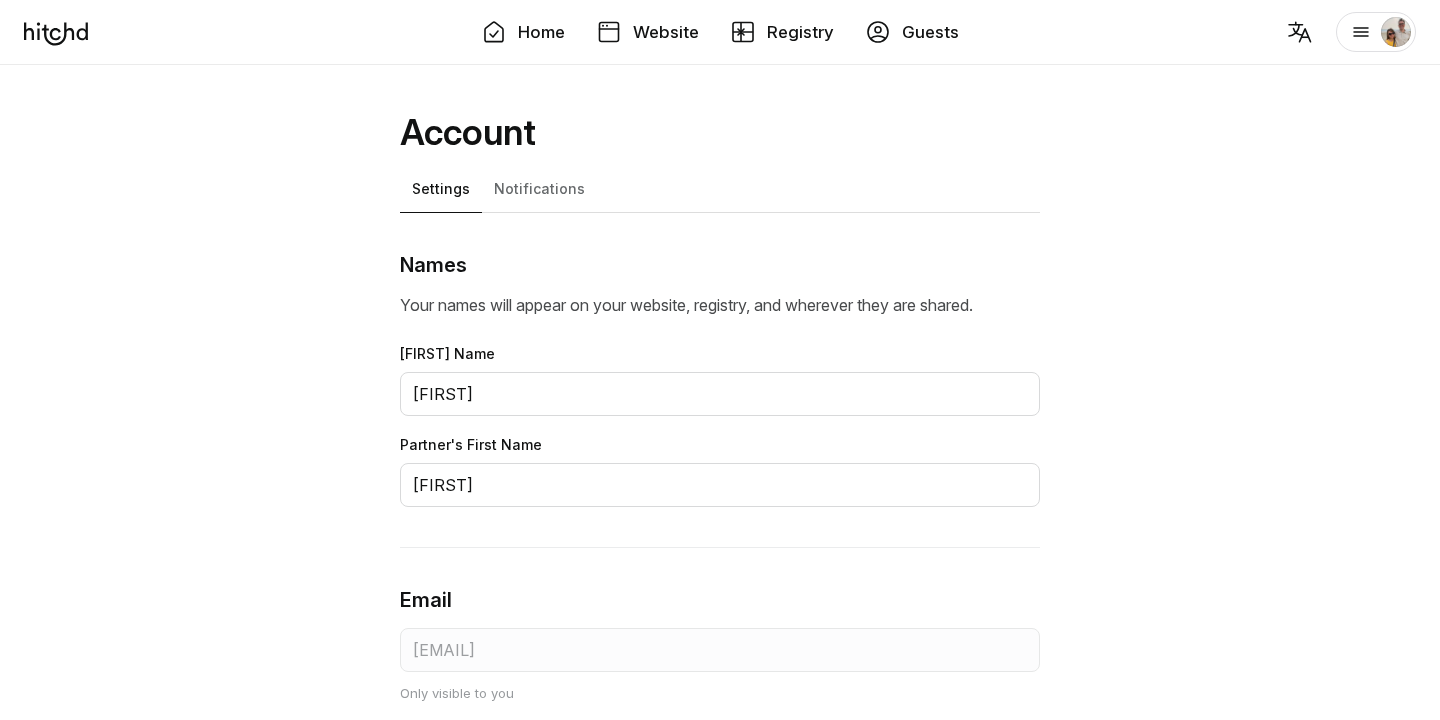 scroll, scrollTop: 0, scrollLeft: 0, axis: both 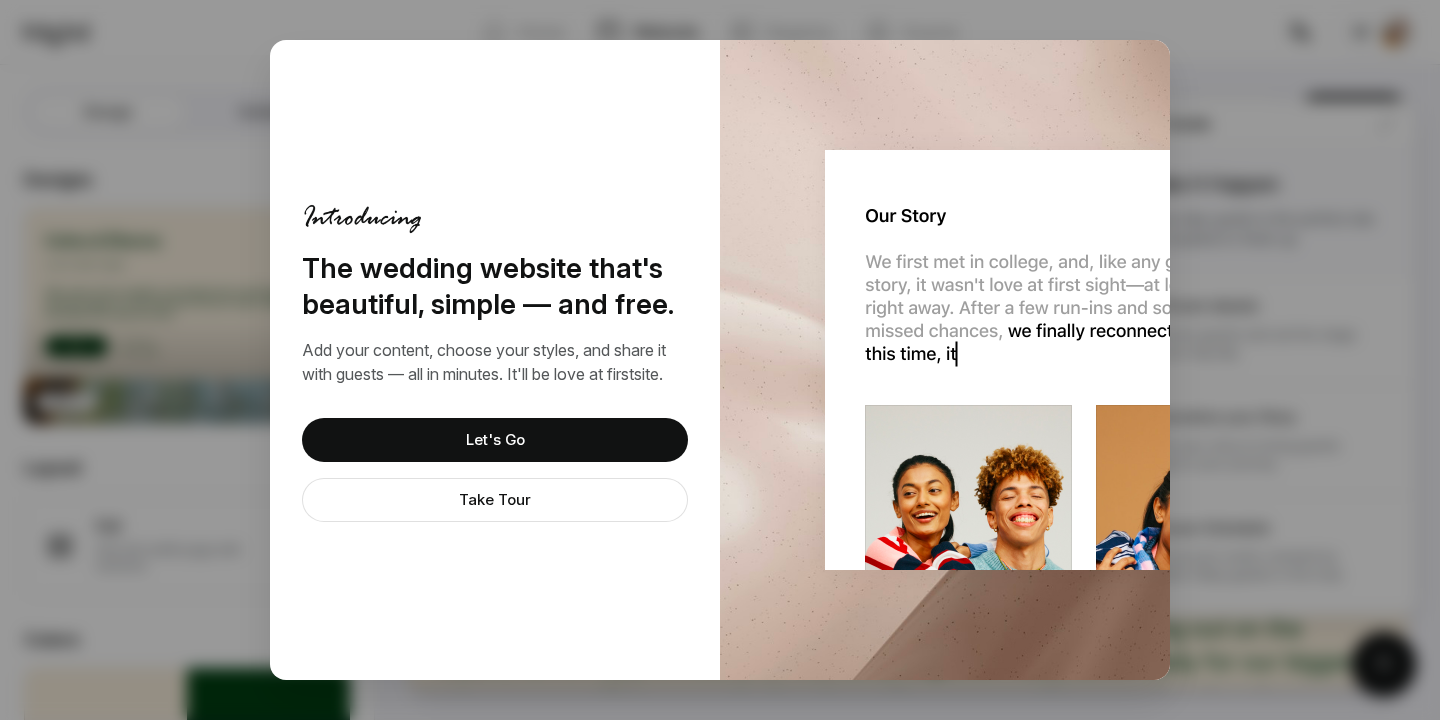 click on "The wedding website that's beautiful, simple — and free.
Add your content, choose your styles, and share it with guests — all in minutes. It'll be love
at first  site .
Let's Go
Take Tour" at bounding box center [720, 360] 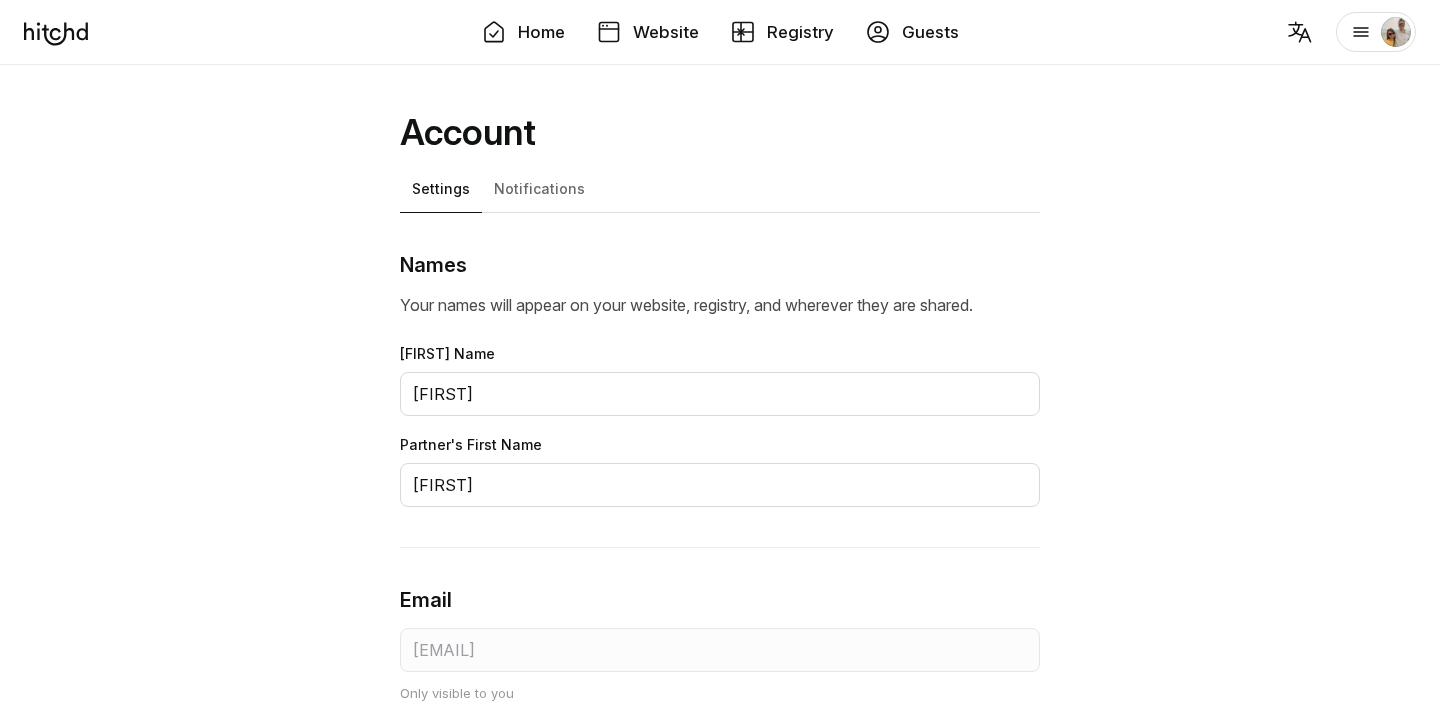 click on "Notifications" at bounding box center [539, 189] 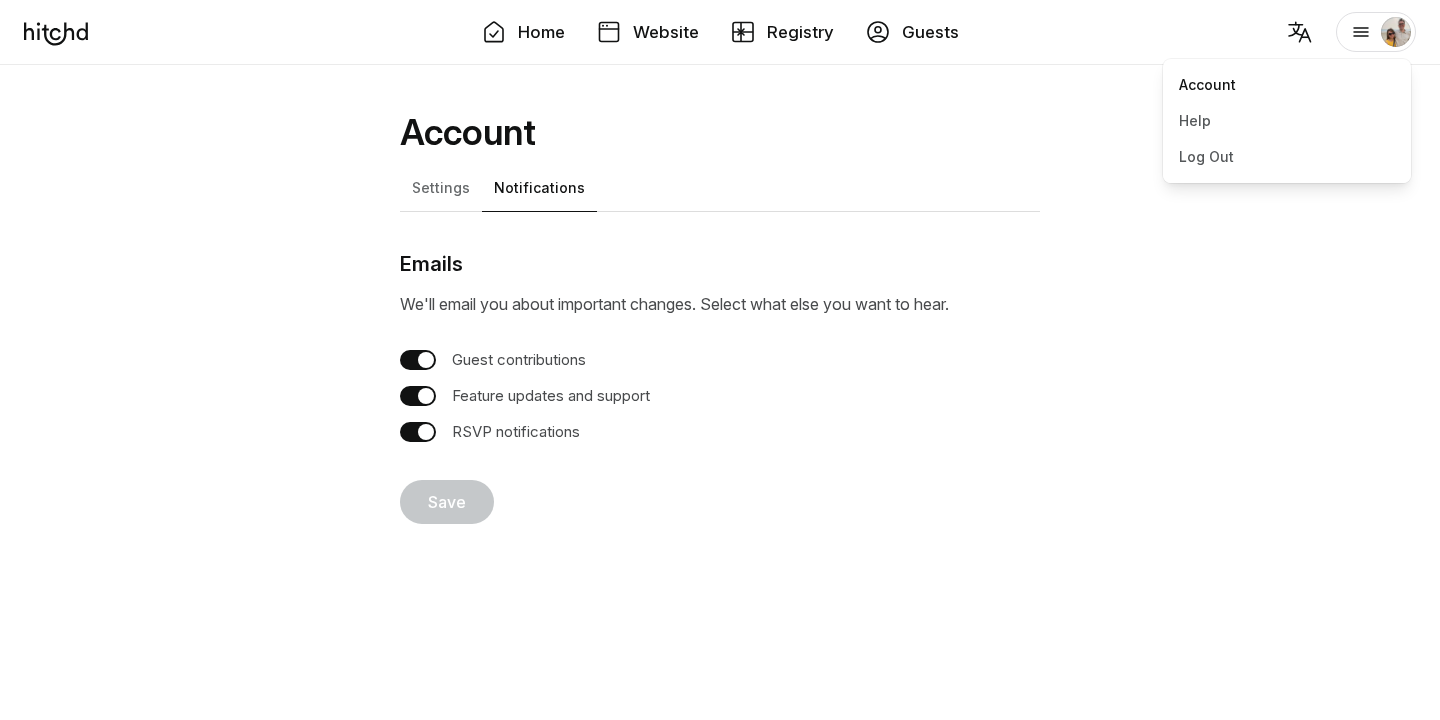 click on "Account" at bounding box center (1287, 85) 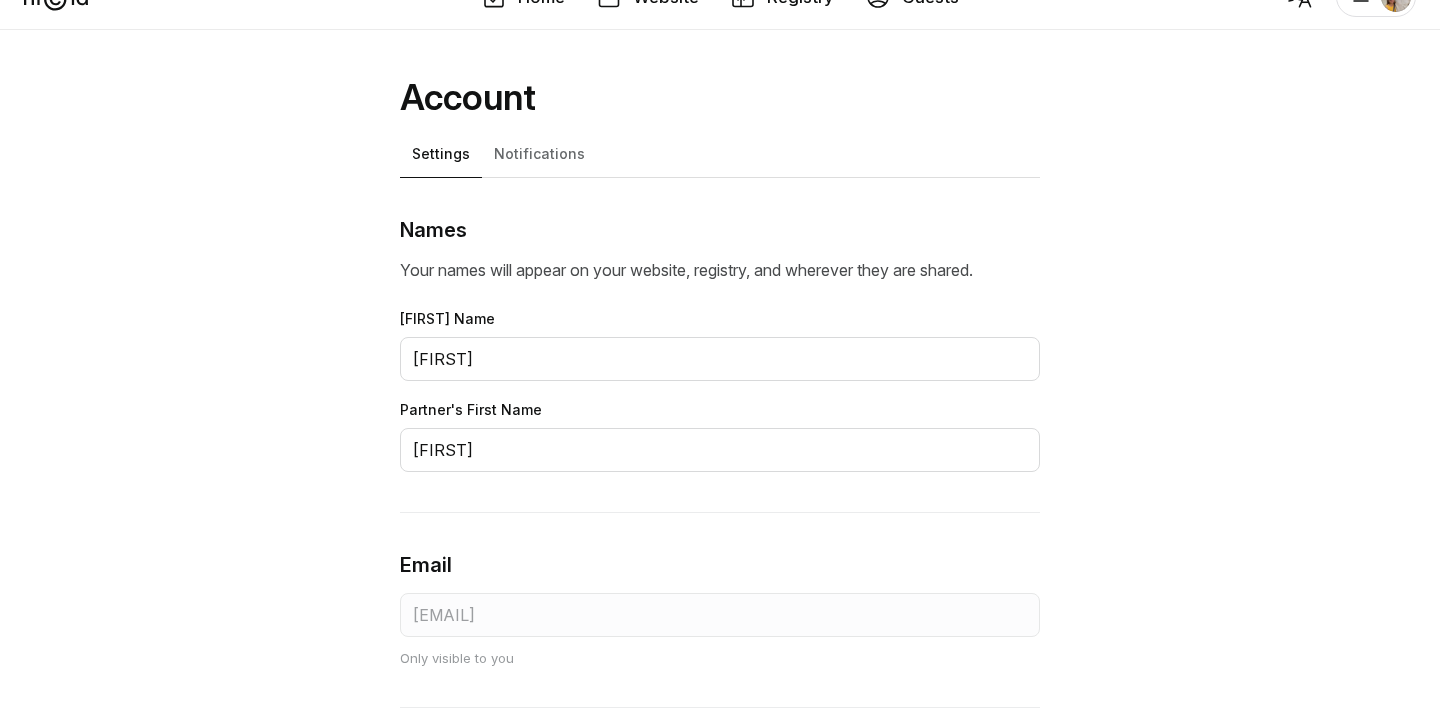 scroll, scrollTop: 34, scrollLeft: 0, axis: vertical 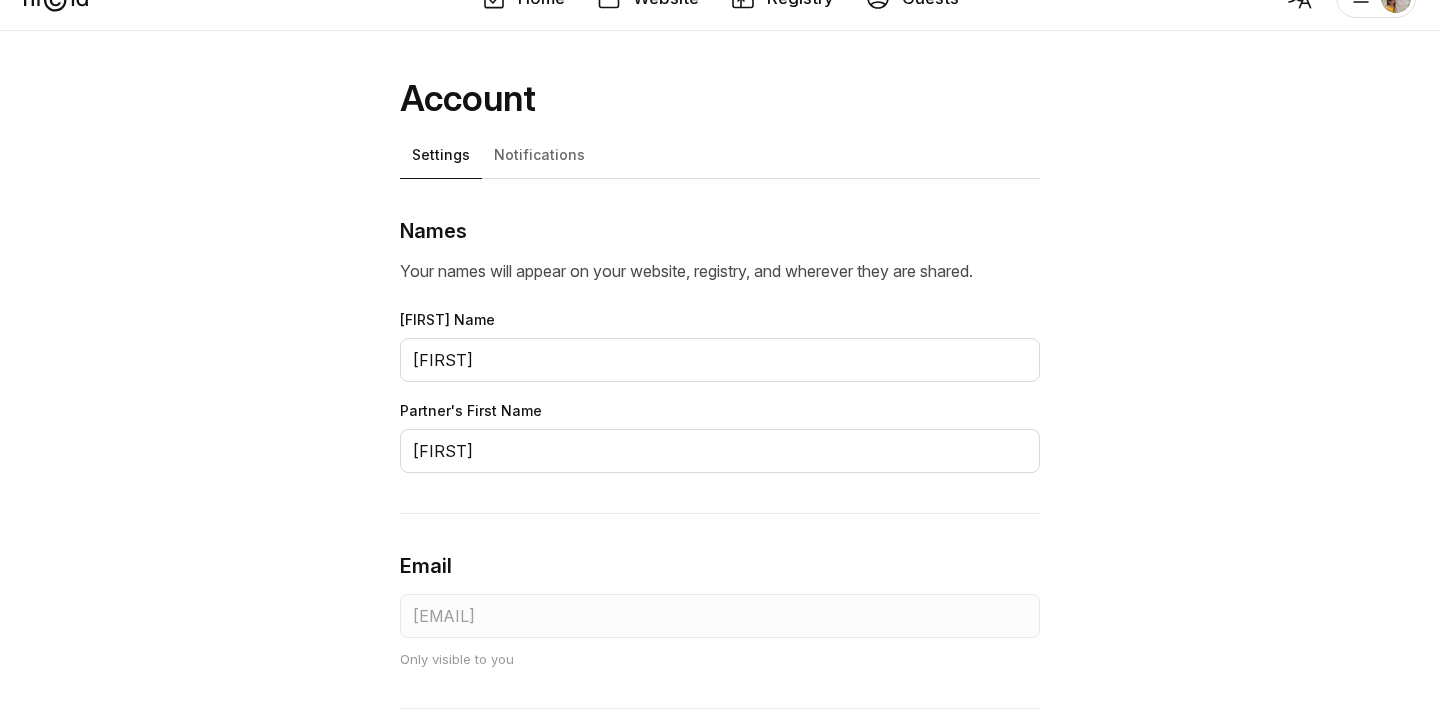 click on "Notifications" at bounding box center [539, 155] 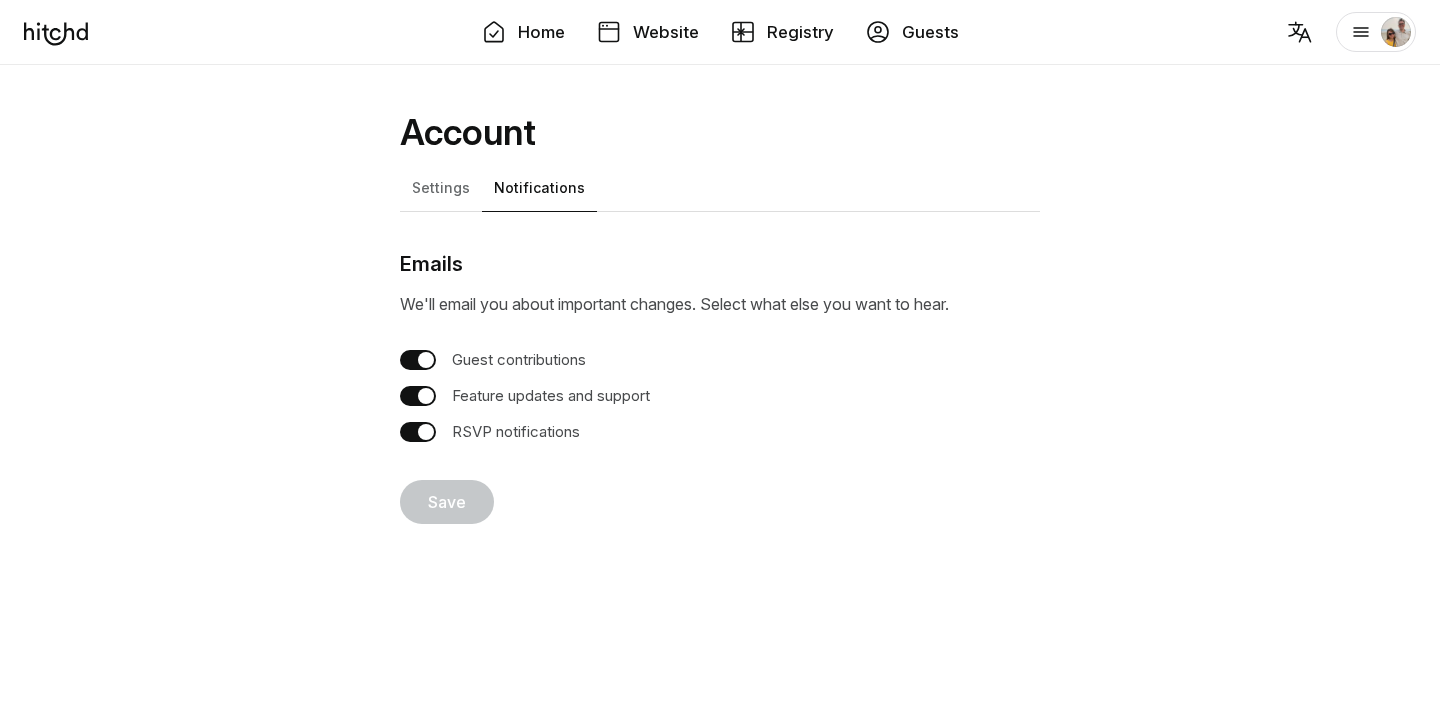 scroll, scrollTop: 0, scrollLeft: 0, axis: both 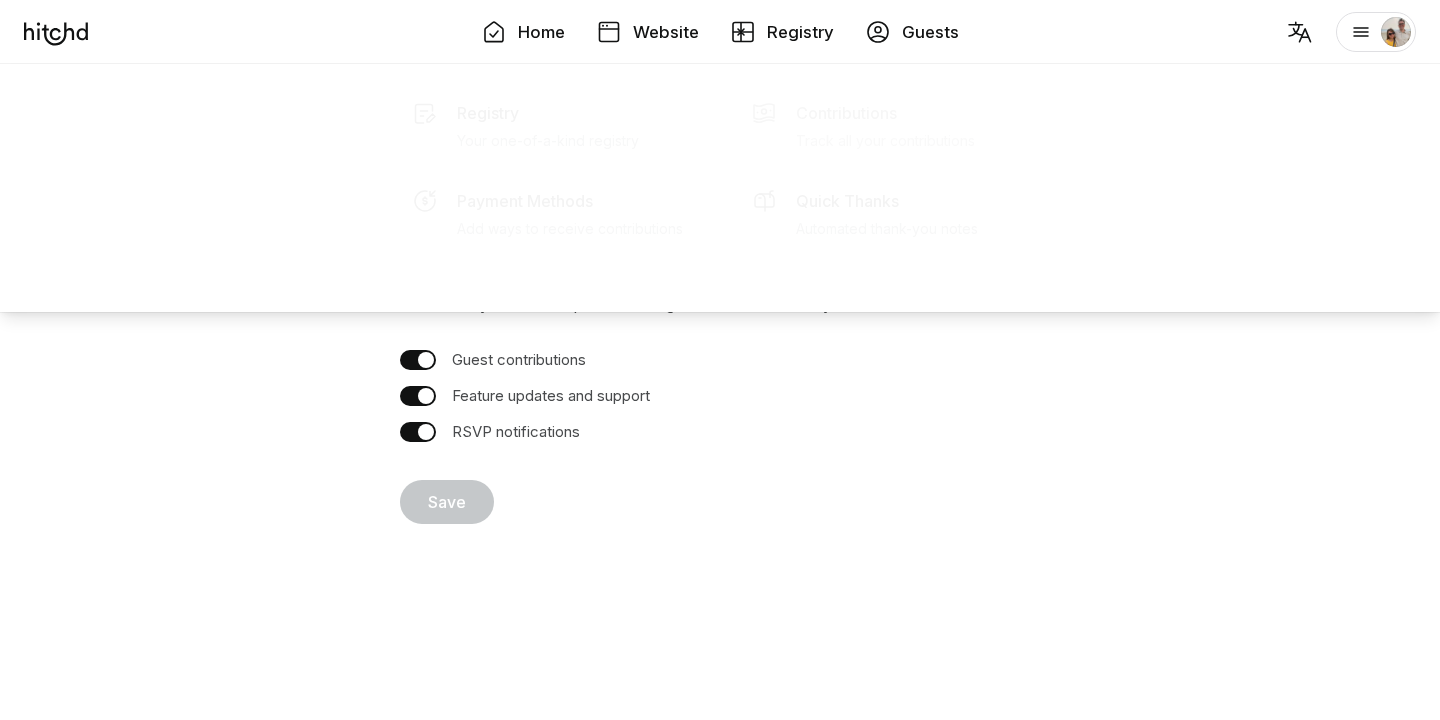 click on "Track all your contributions" at bounding box center [548, 160] 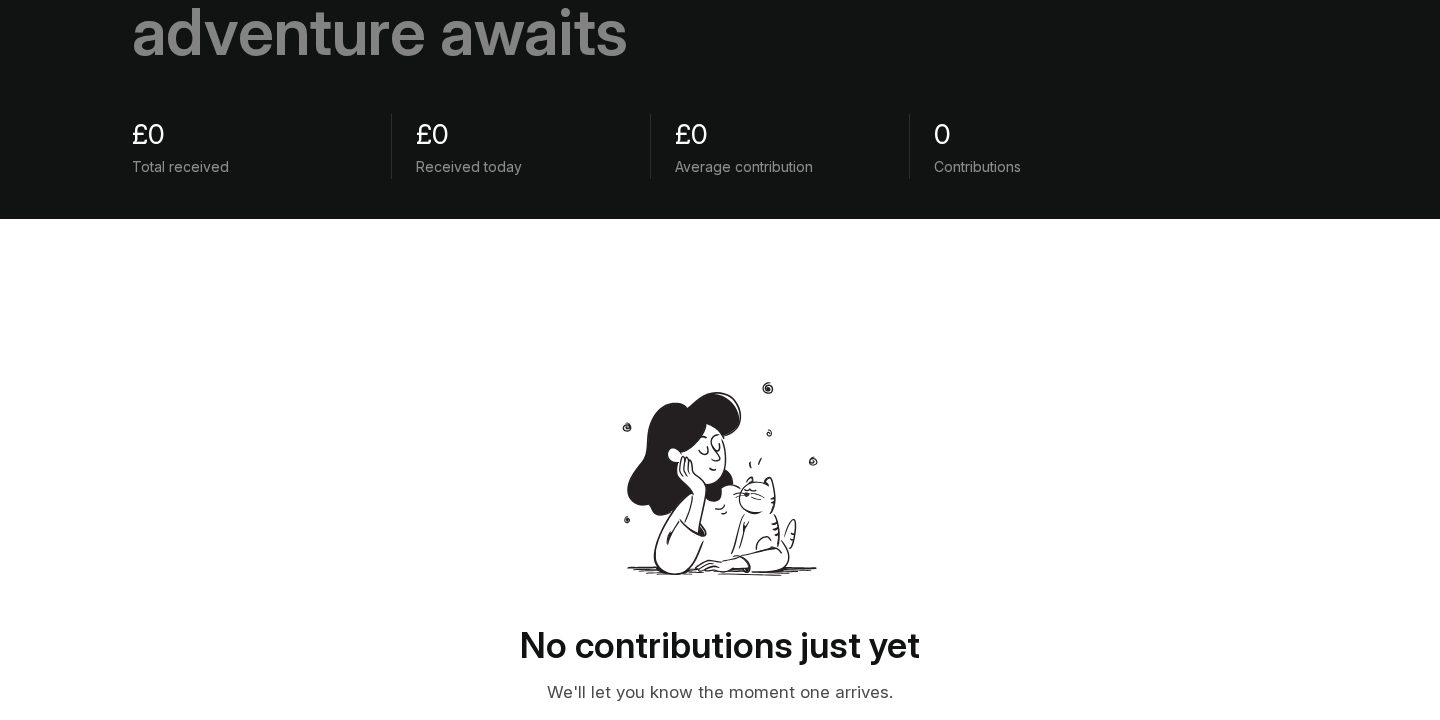 scroll, scrollTop: 215, scrollLeft: 0, axis: vertical 